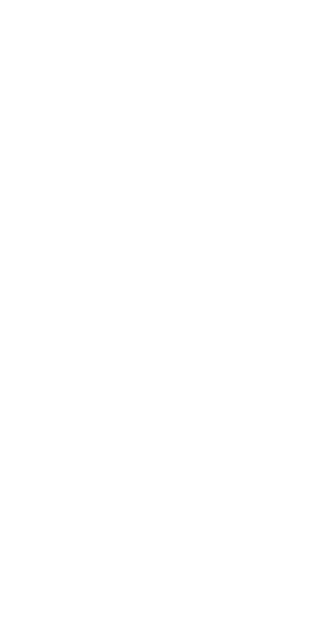 scroll, scrollTop: 0, scrollLeft: 0, axis: both 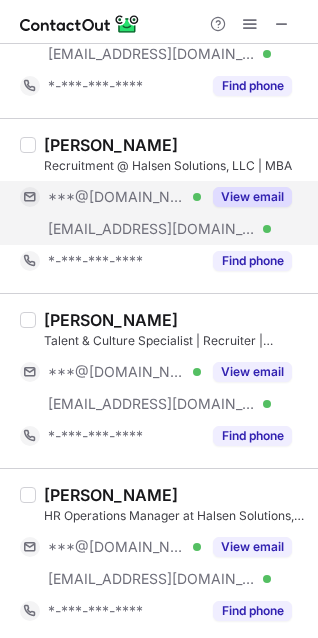 click on "View email" at bounding box center (252, 197) 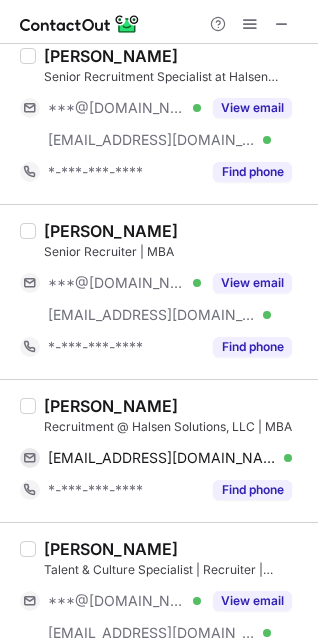 scroll, scrollTop: 181, scrollLeft: 0, axis: vertical 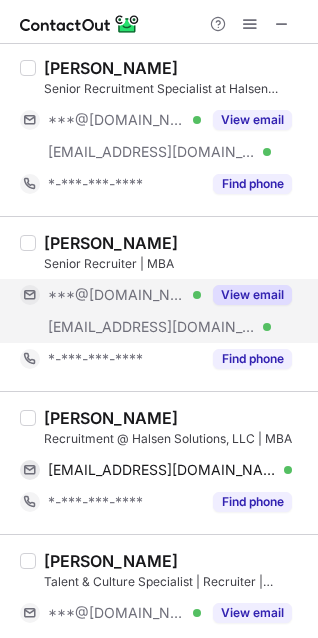 click on "View email" at bounding box center (252, 295) 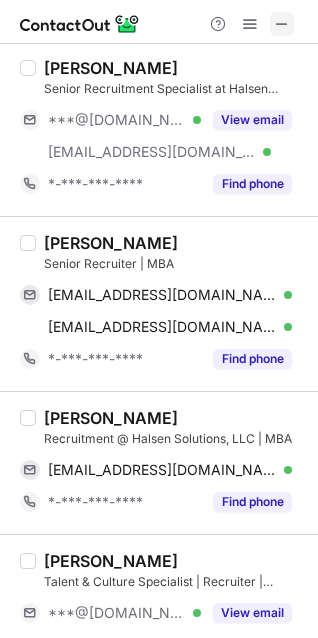 click at bounding box center (282, 24) 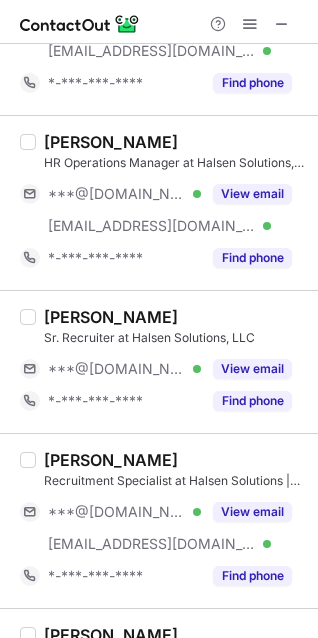 scroll, scrollTop: 181, scrollLeft: 0, axis: vertical 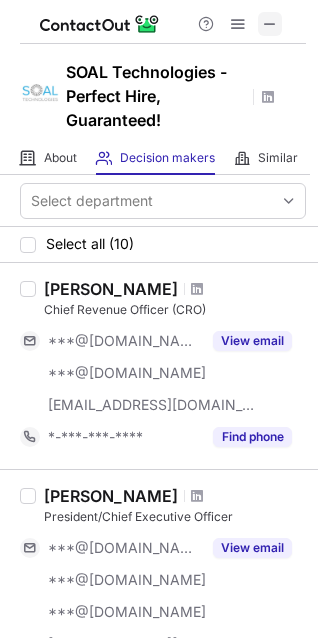 click at bounding box center (270, 24) 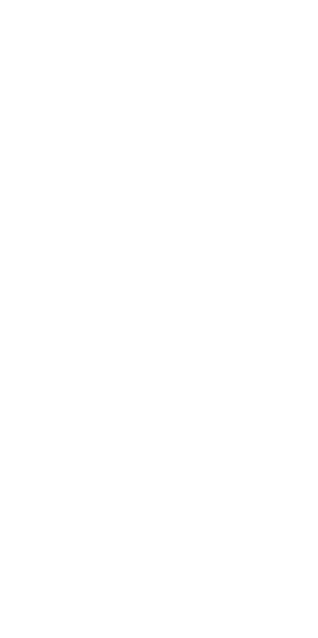 scroll, scrollTop: 0, scrollLeft: 0, axis: both 